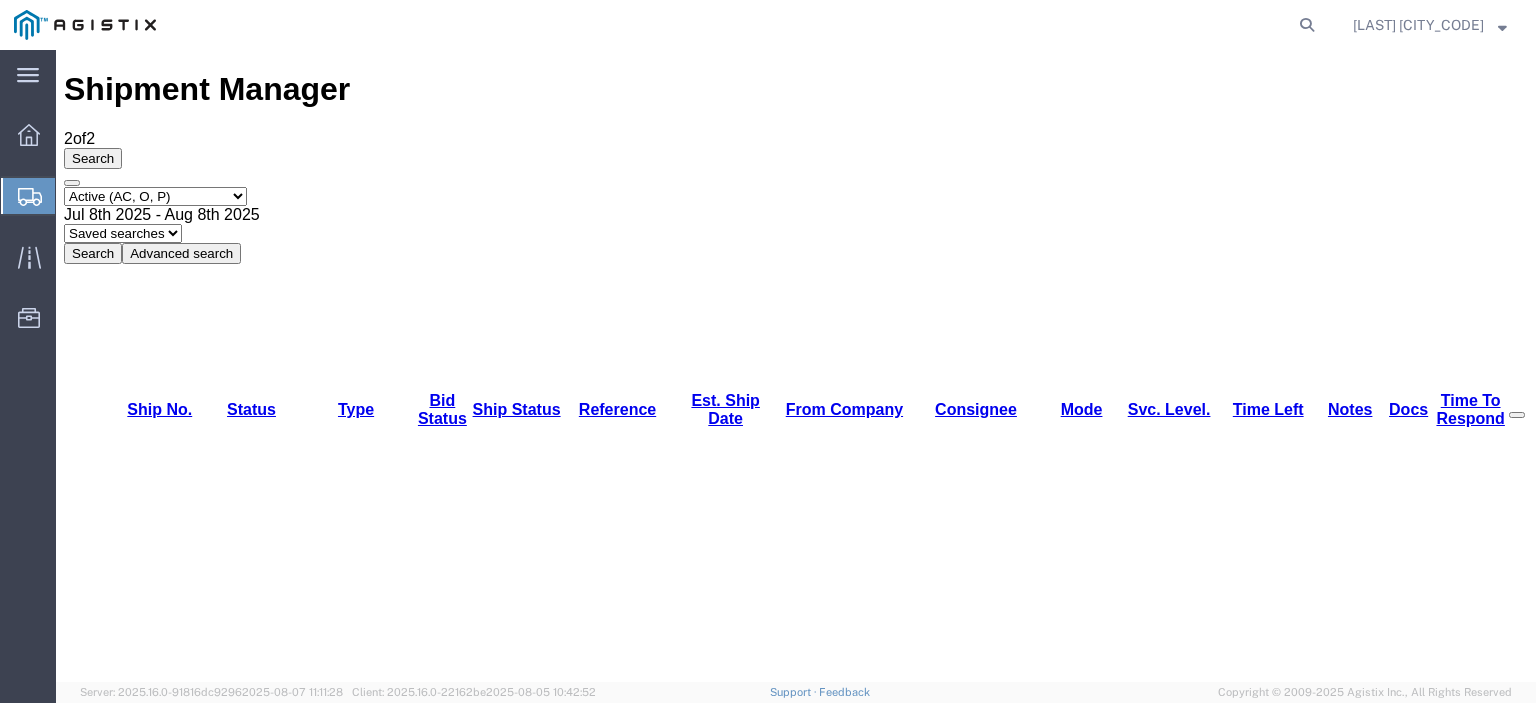 scroll, scrollTop: 0, scrollLeft: 0, axis: both 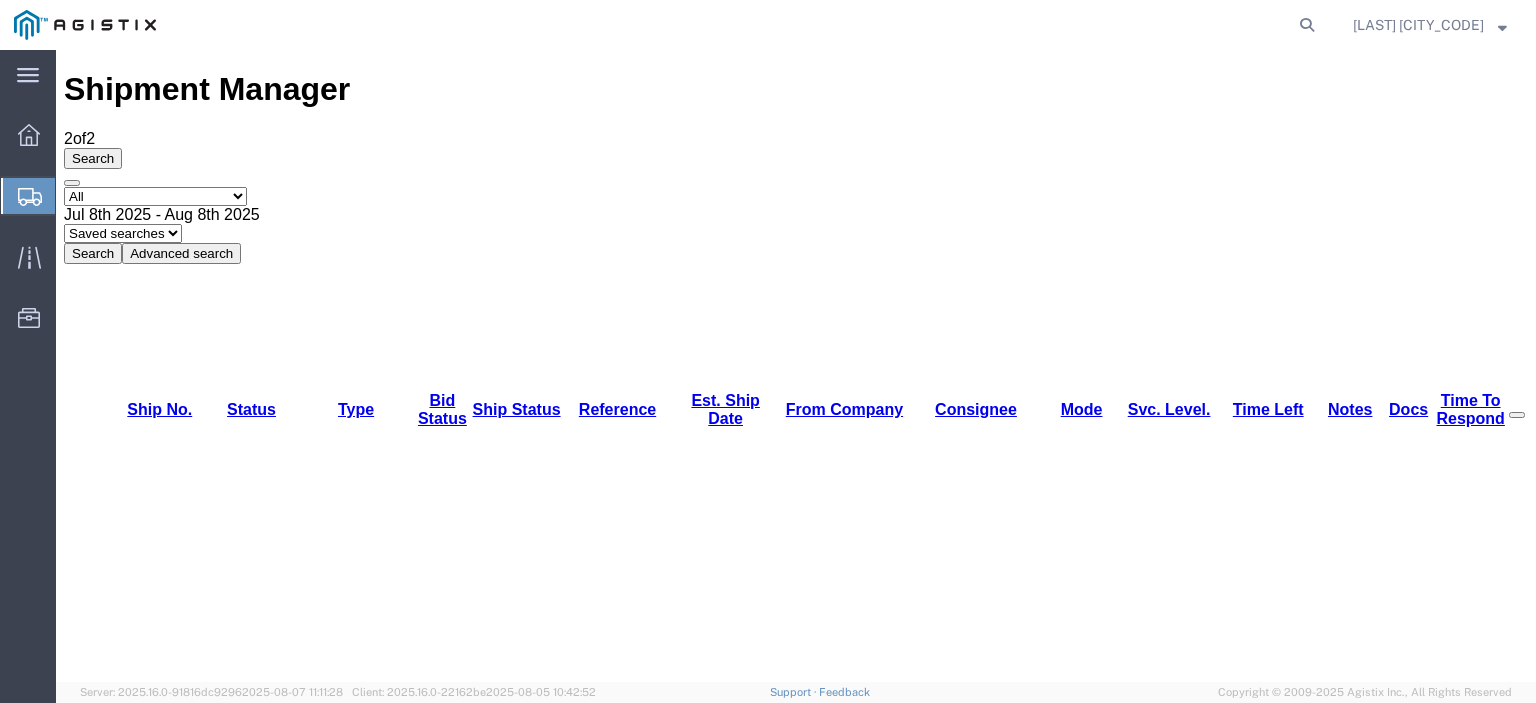 click on "Select status
Active (AC, O, P) All Approved Awaiting Confirmation (AC) Booked Canceled Closed Delivered Denied Expired Ignored Lost On Hold Open (O) Partial Delivery Pending (P) Shipped Withdrawn" at bounding box center (155, 196) 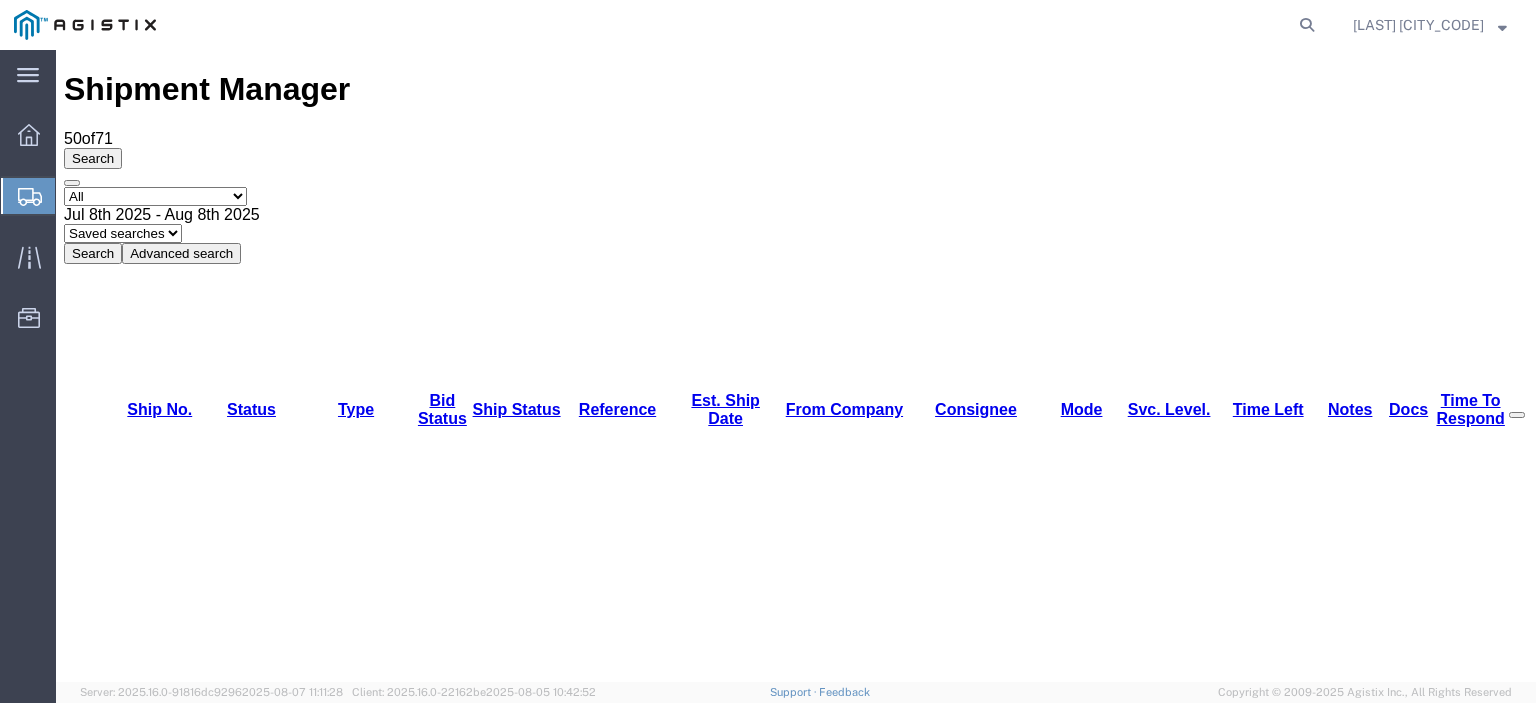 drag, startPoint x: 666, startPoint y: 124, endPoint x: 818, endPoint y: 288, distance: 223.6068 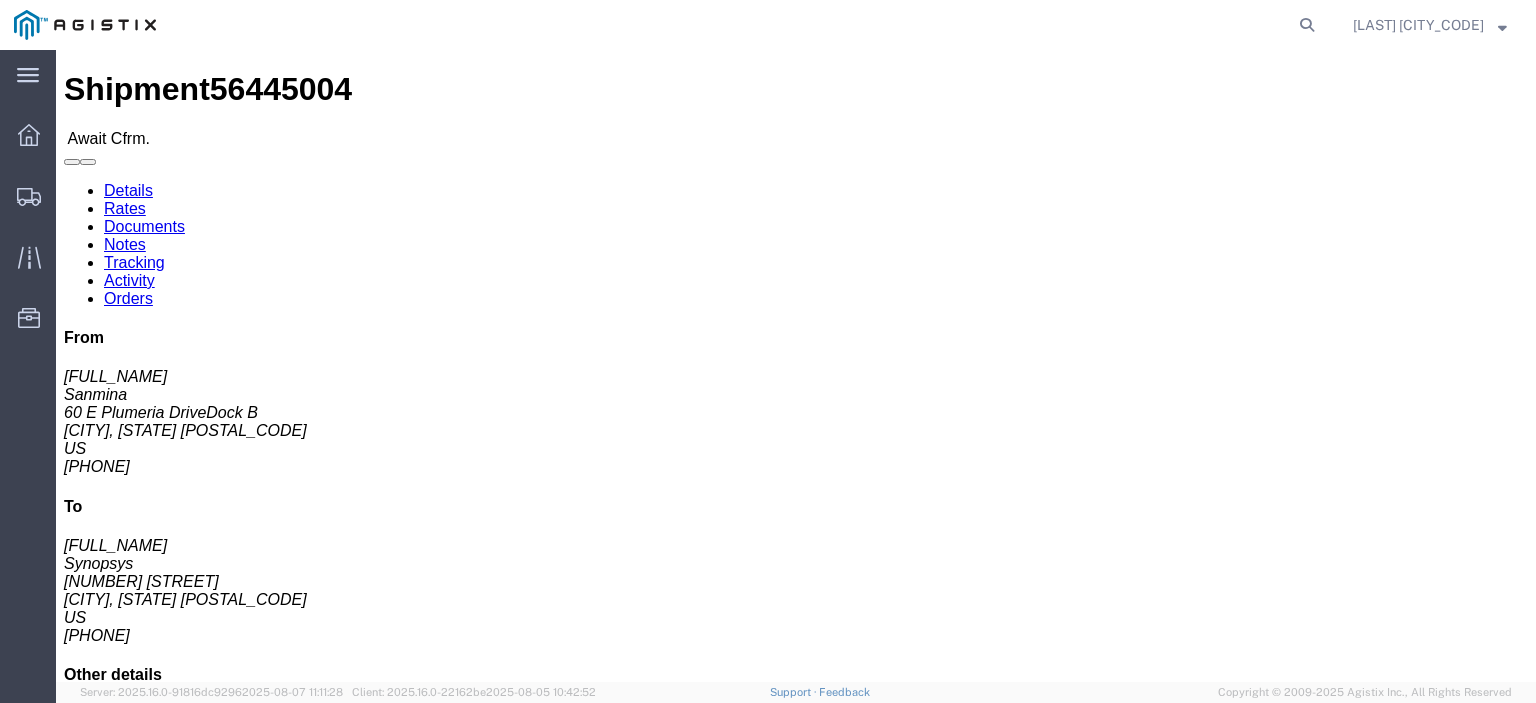 click on "Confirm" 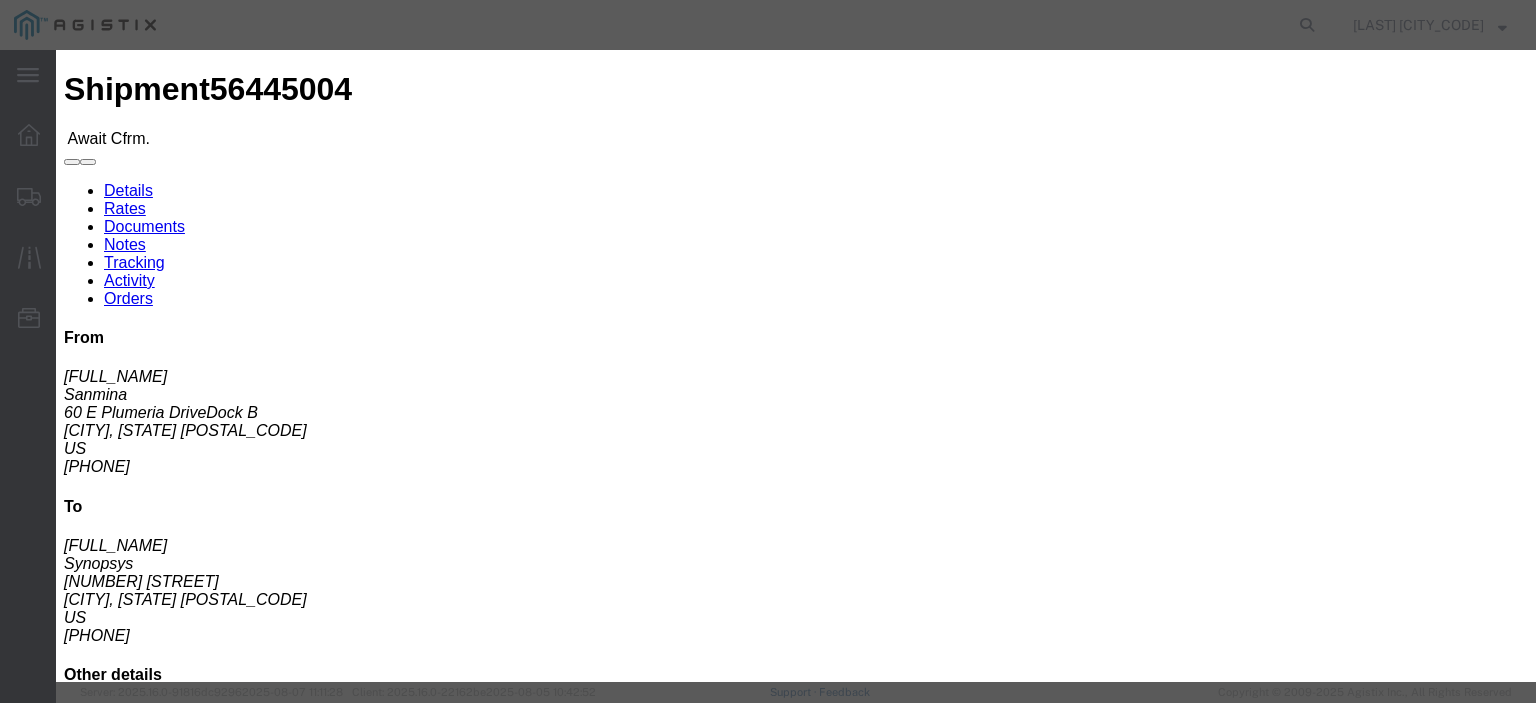 click 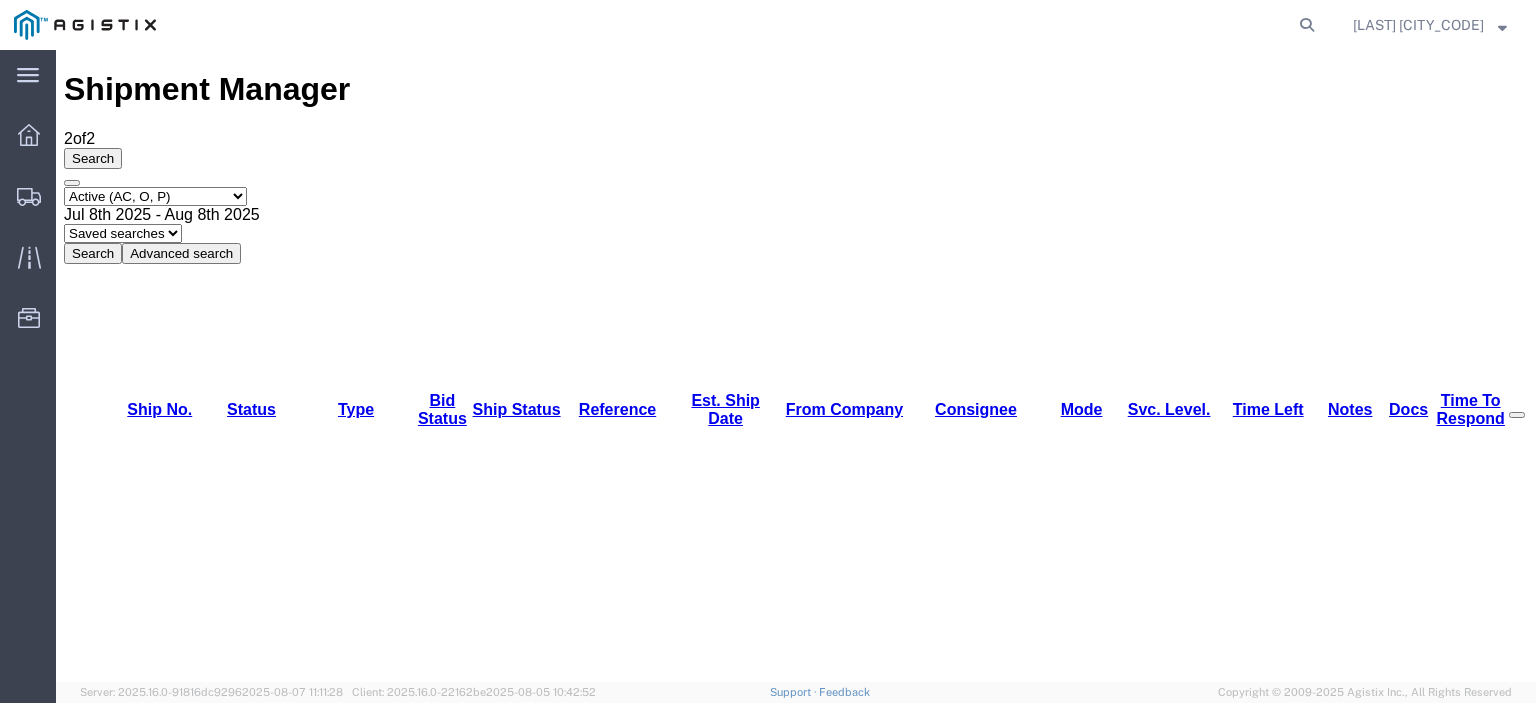 click on "Select status
Active (AC, O, P) All Approved Awaiting Confirmation (AC) Booked Canceled Closed Delivered Denied Expired Ignored Lost On Hold Open (O) Partial Delivery Pending (P) Shipped Withdrawn" at bounding box center [155, 196] 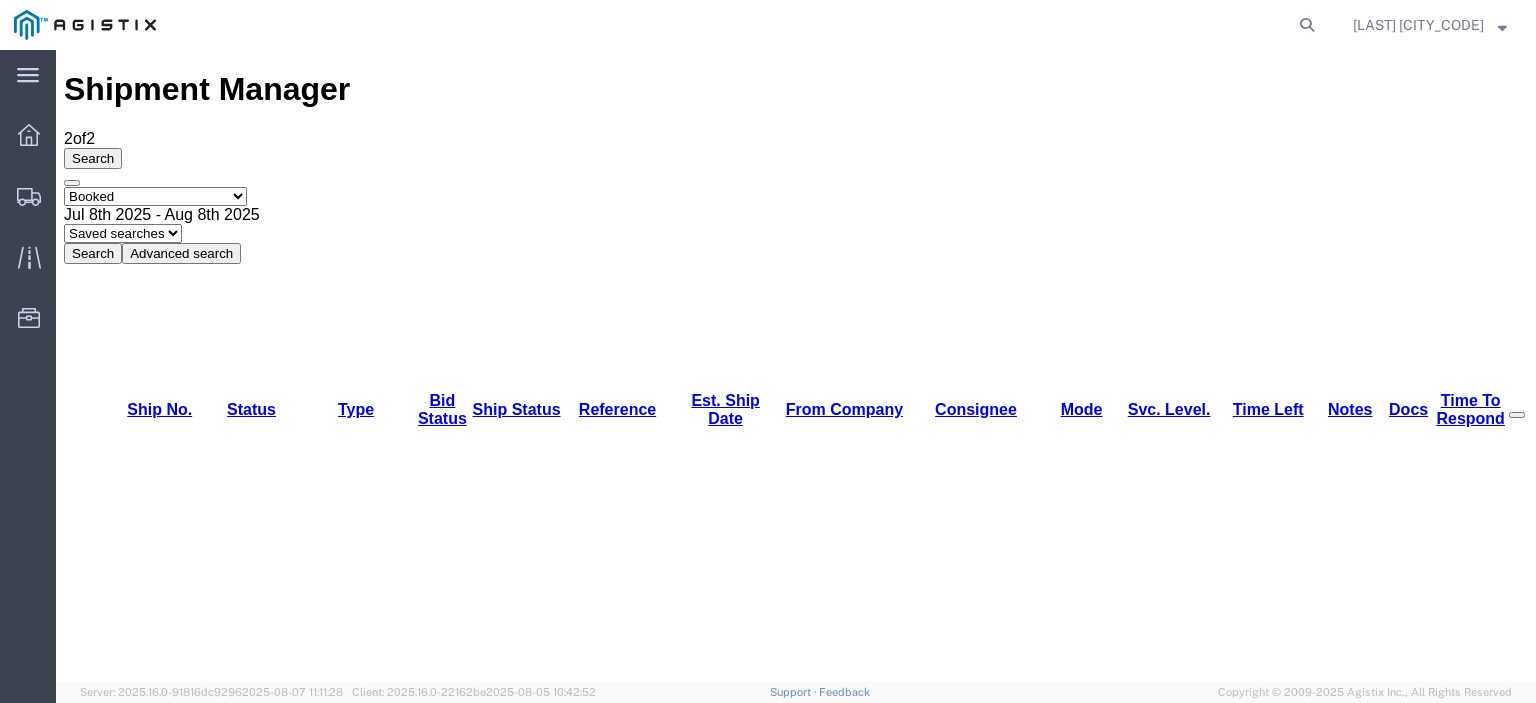 click on "Select status
Active (AC, O, P) All Approved Awaiting Confirmation (AC) Booked Canceled Closed Delivered Denied Expired Ignored Lost On Hold Open (O) Partial Delivery Pending (P) Shipped Withdrawn" at bounding box center [155, 196] 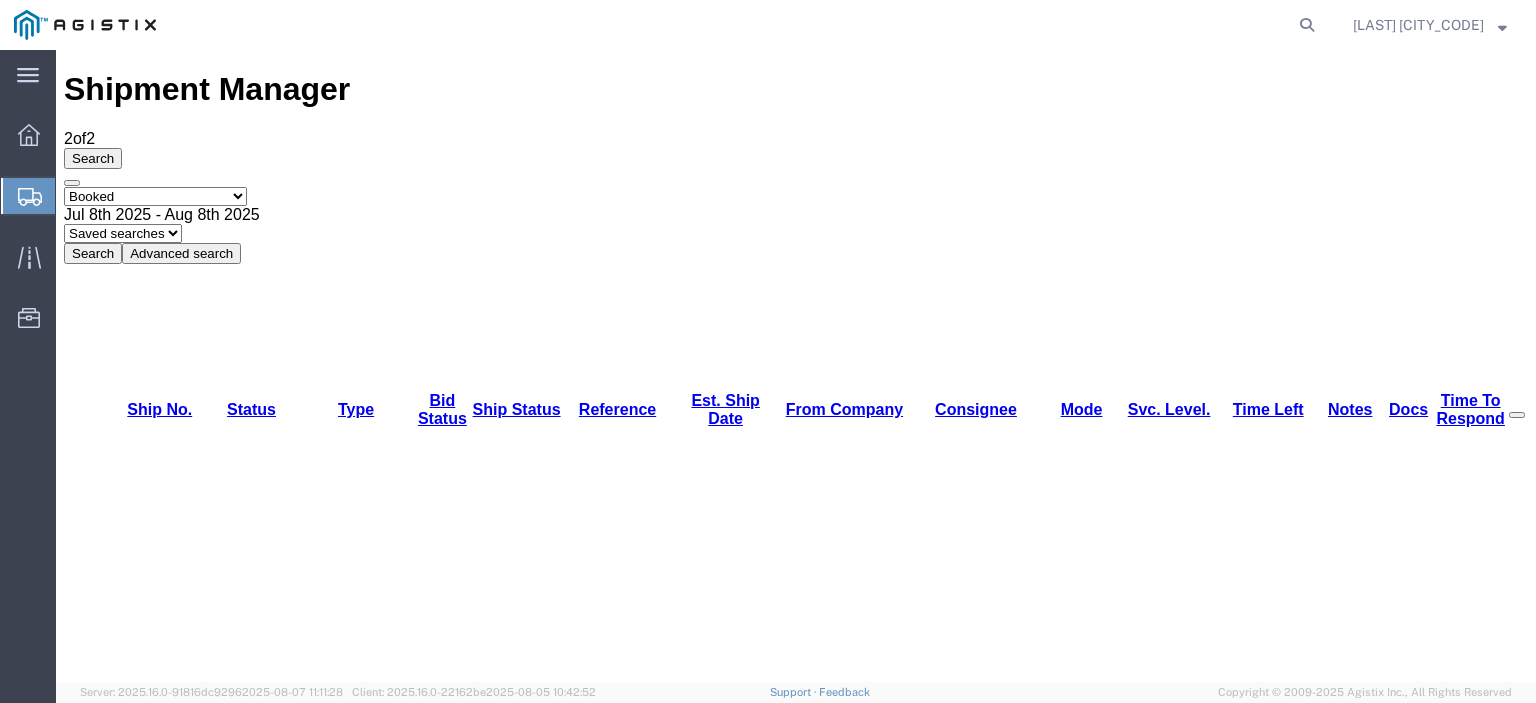 click on "56445004" at bounding box center (142, 1148) 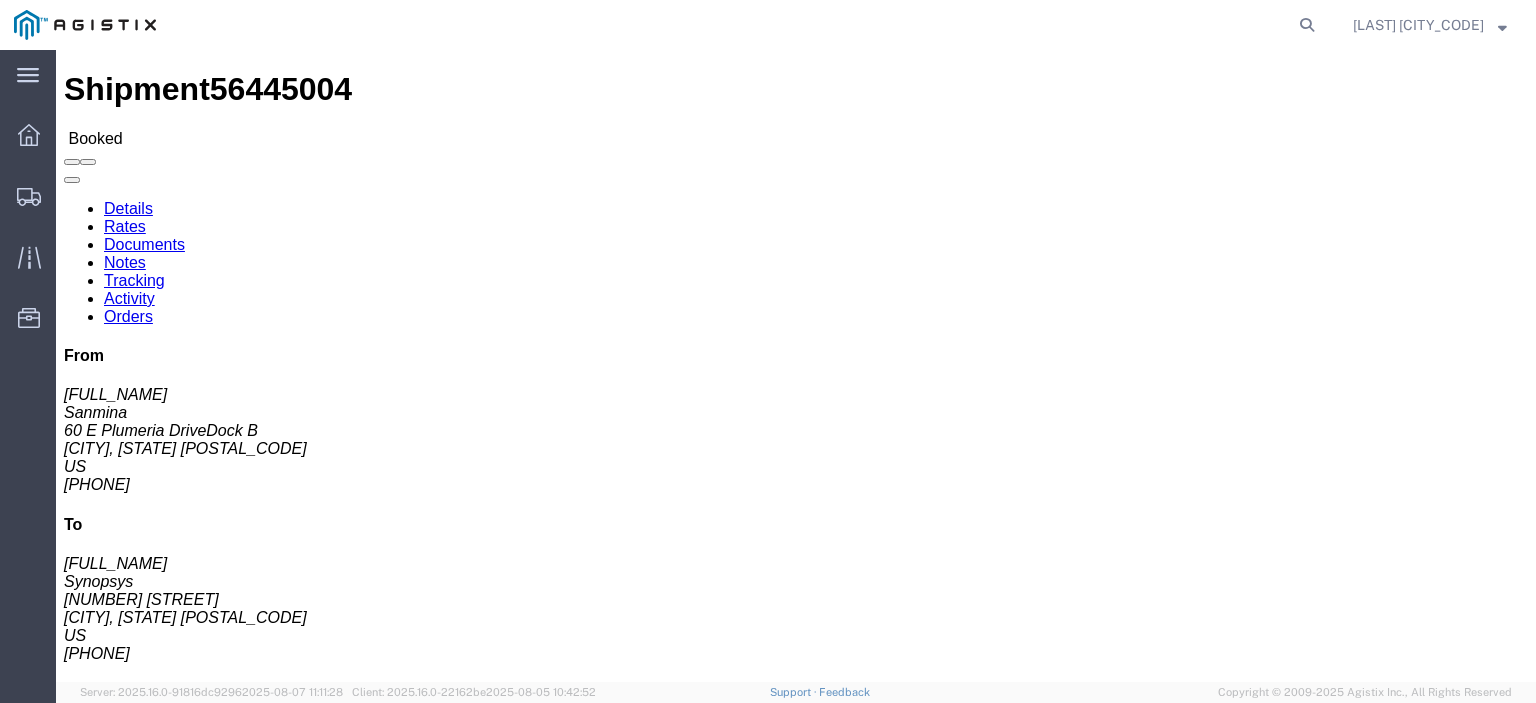 click on "Documents" 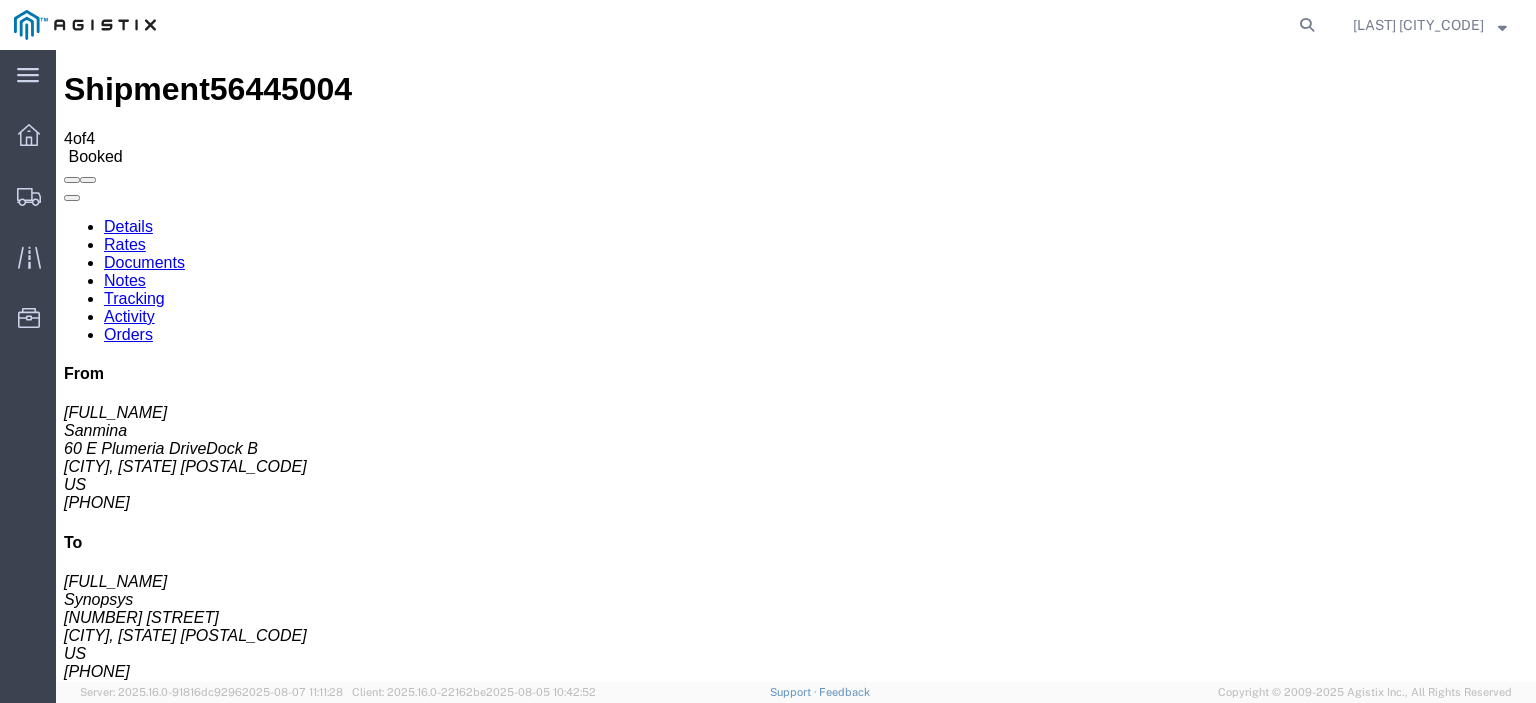 click on "Attach Documents" at bounding box center (126, 1153) 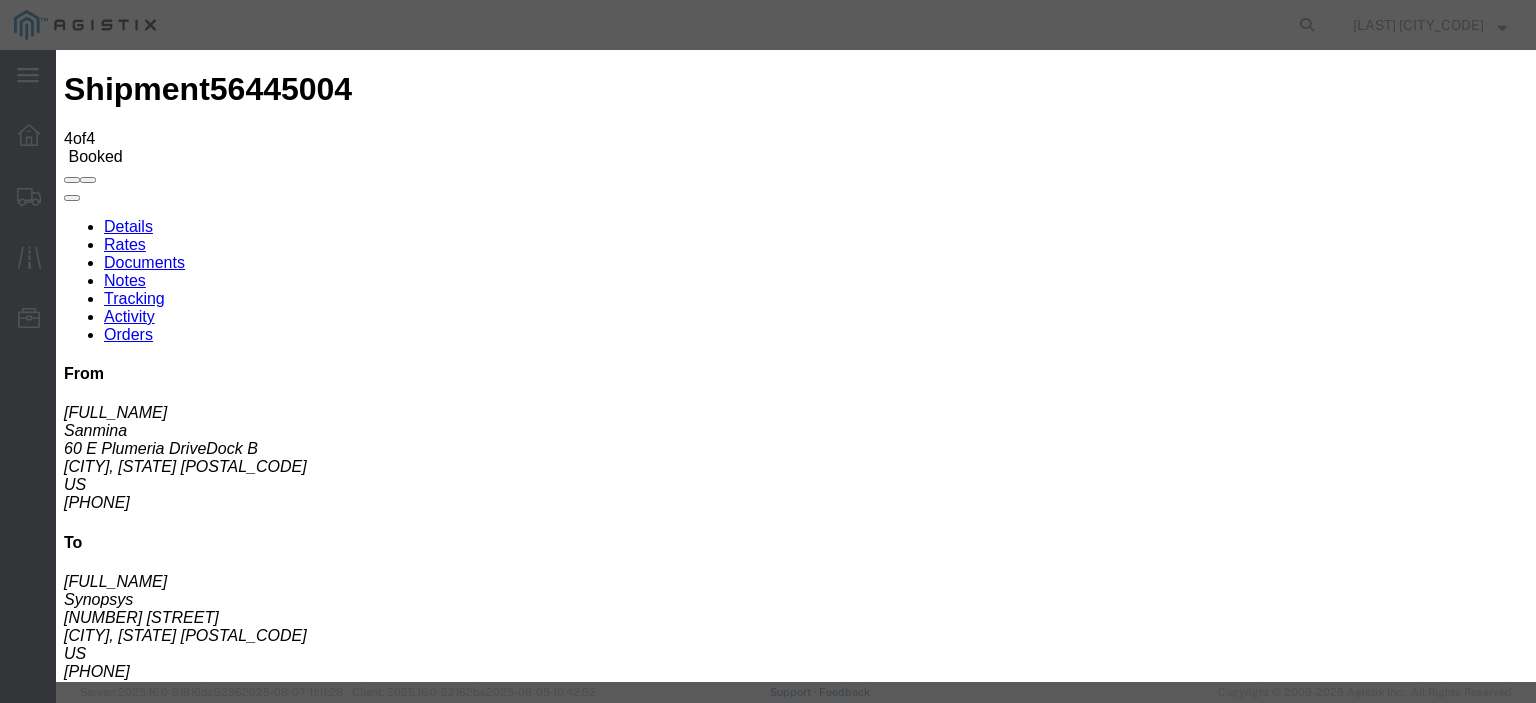 click on "Browse" at bounding box center [94, 1938] 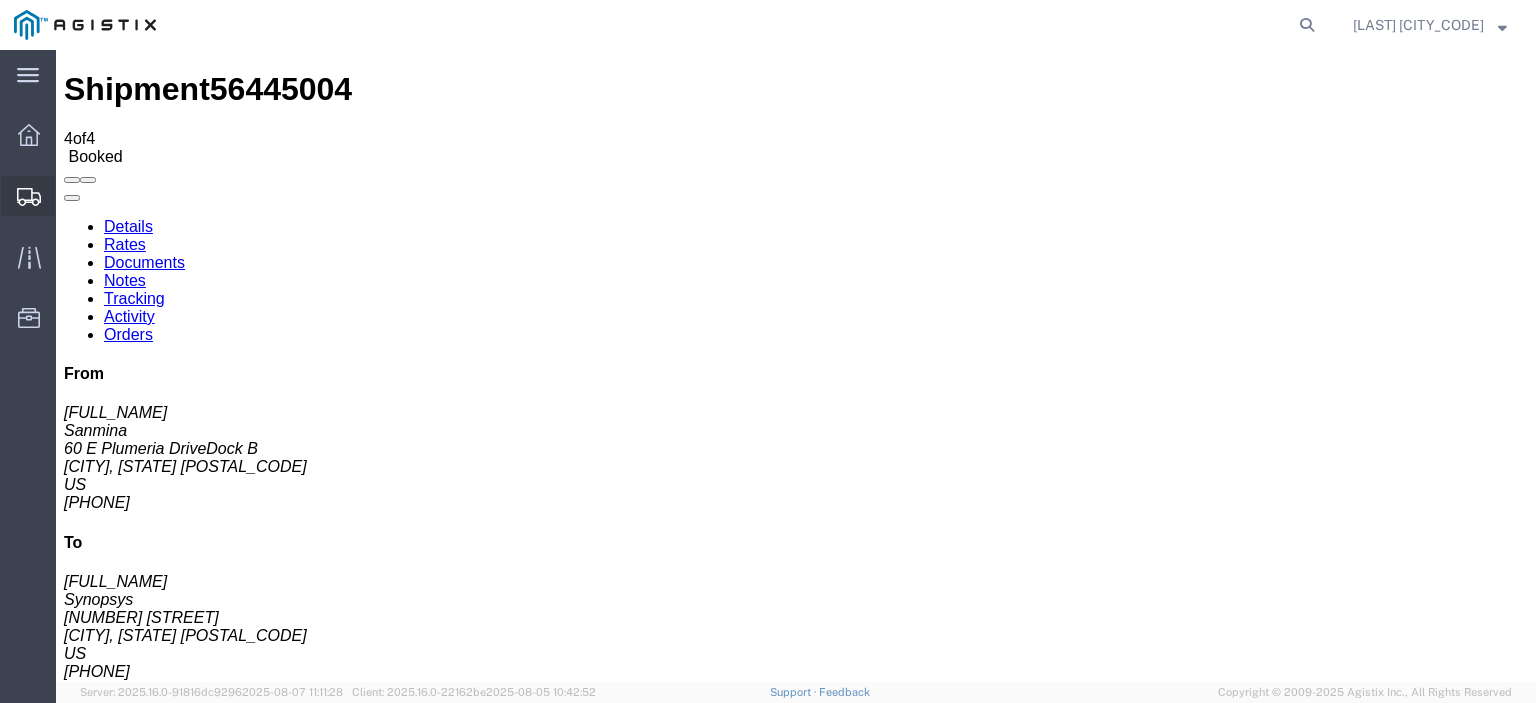 click on "Shipments" 